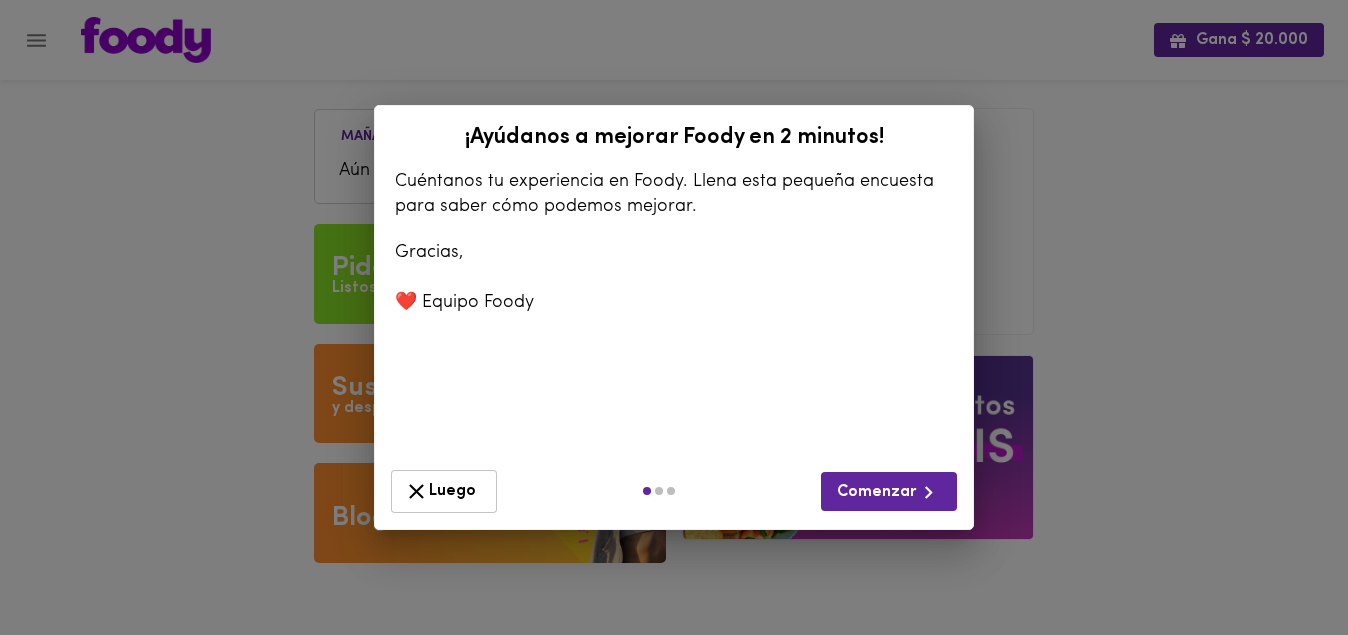 scroll, scrollTop: 0, scrollLeft: 0, axis: both 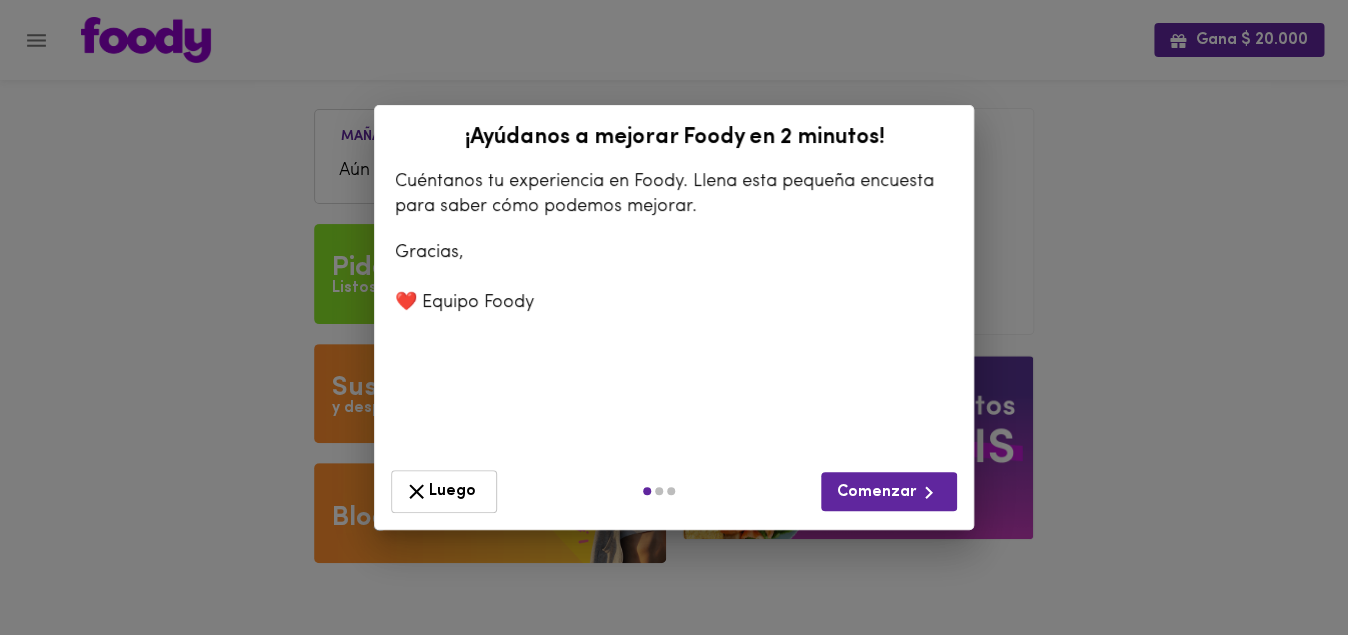 click on "Luego" at bounding box center (444, 491) 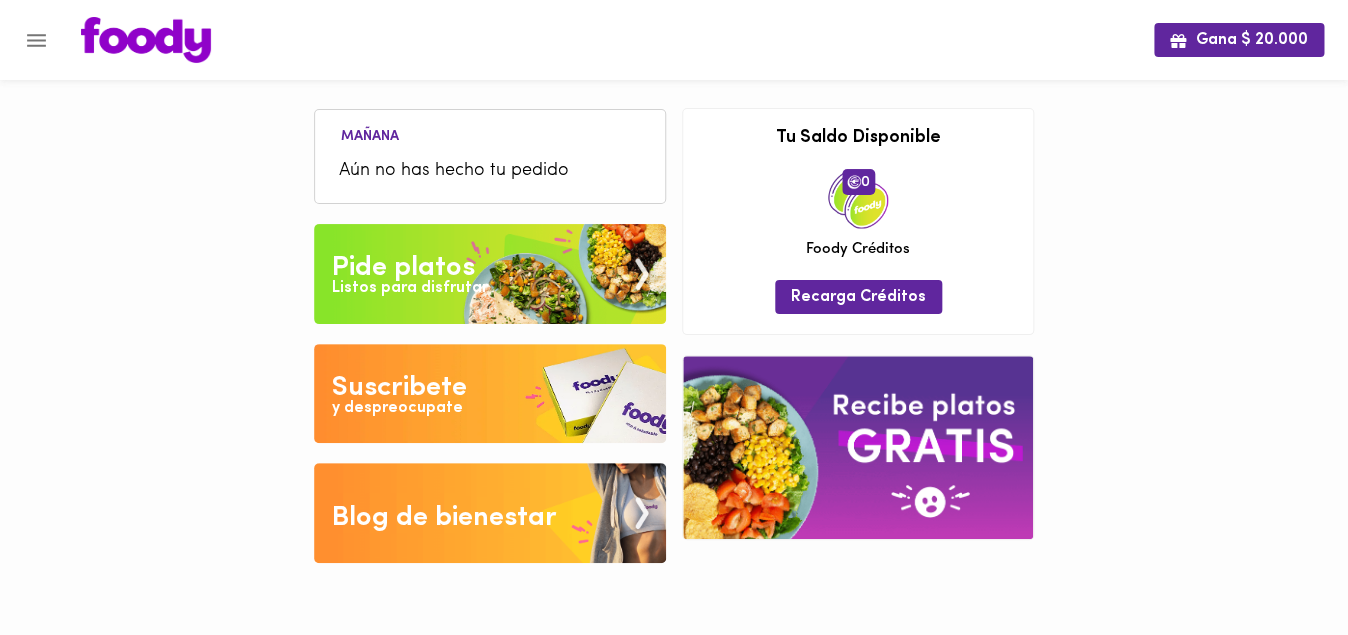click on "Pide platos" at bounding box center [403, 268] 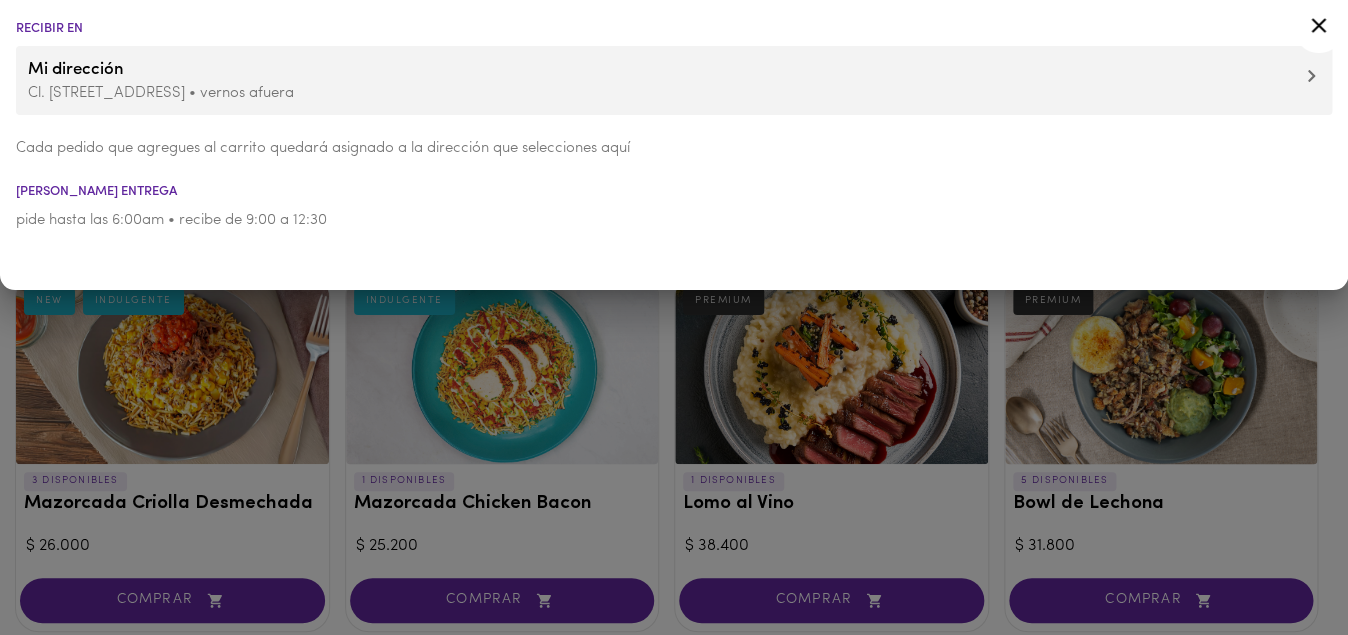 click on "Mi dirección" at bounding box center [674, 70] 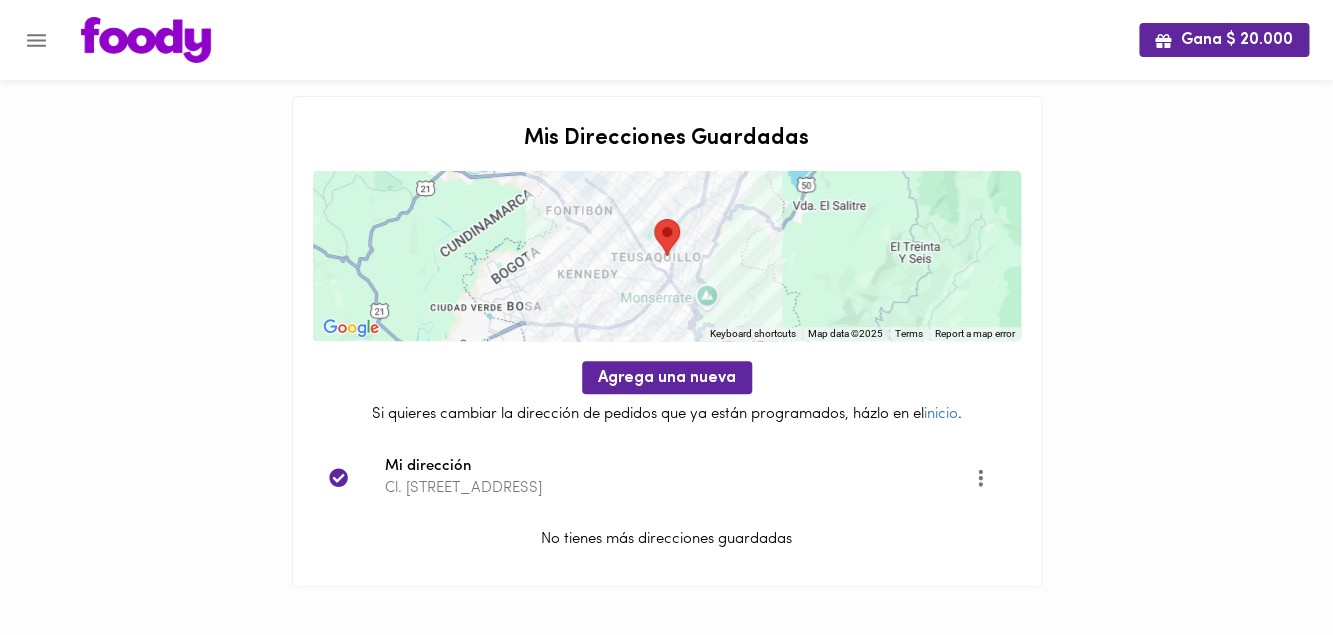 click 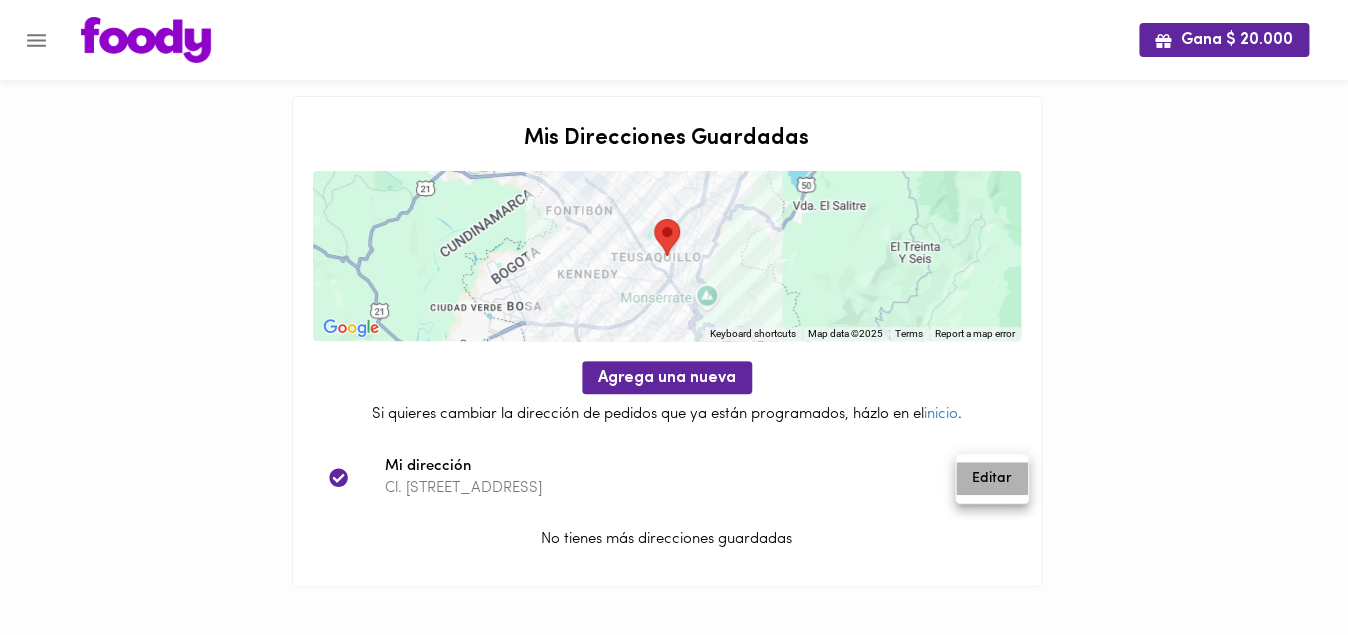 click on "Editar" at bounding box center [992, 478] 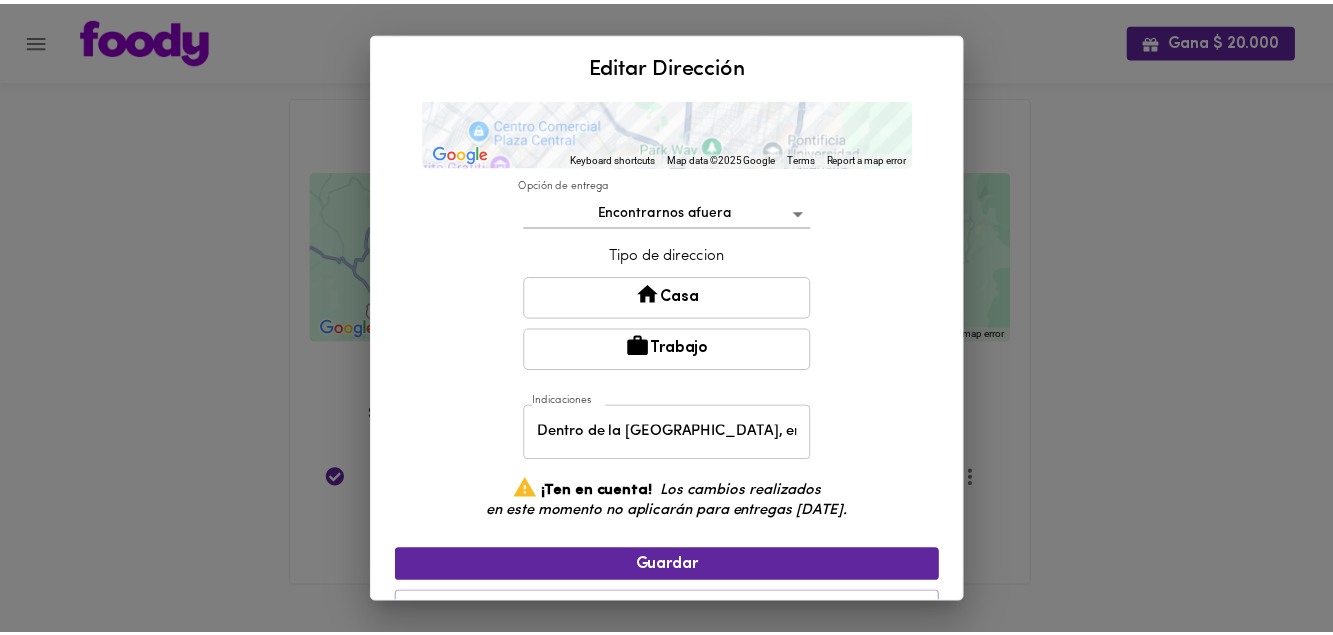 scroll, scrollTop: 368, scrollLeft: 0, axis: vertical 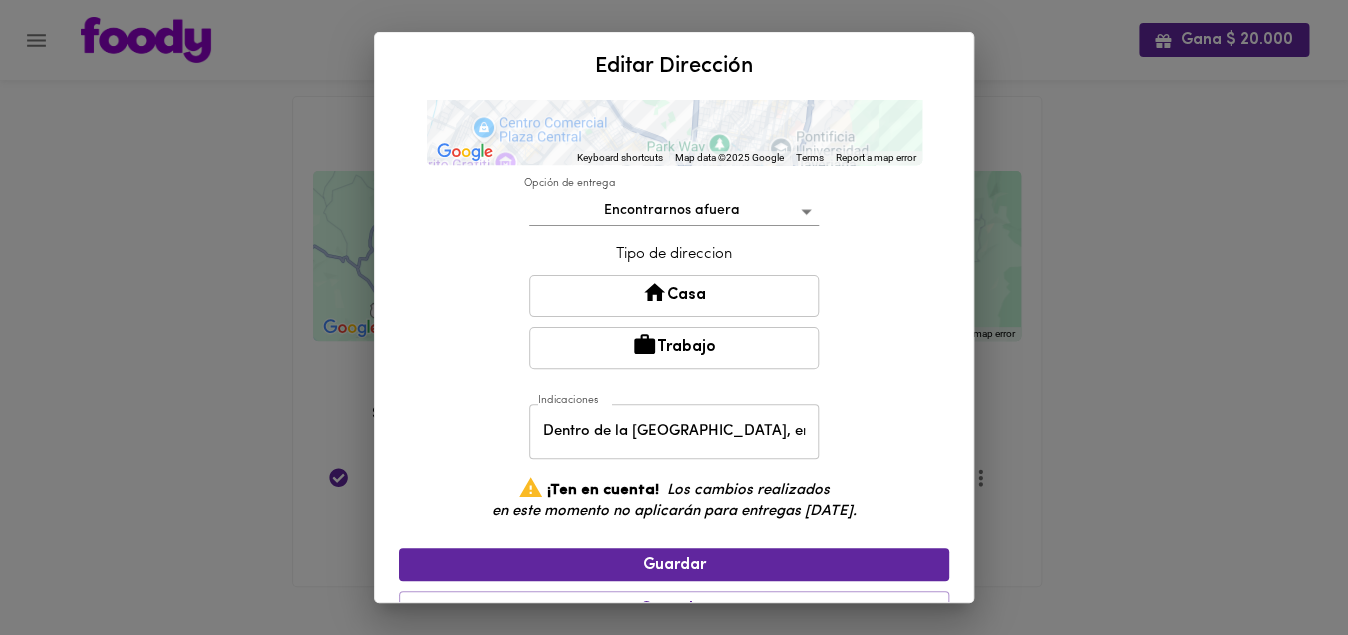 click on "Dentro de la [GEOGRAPHIC_DATA], en el Instituto de Ciencias Naturales (Ed. 425), puedes dejar a seguridad. Entrada más cerca calle 53" at bounding box center (674, 431) 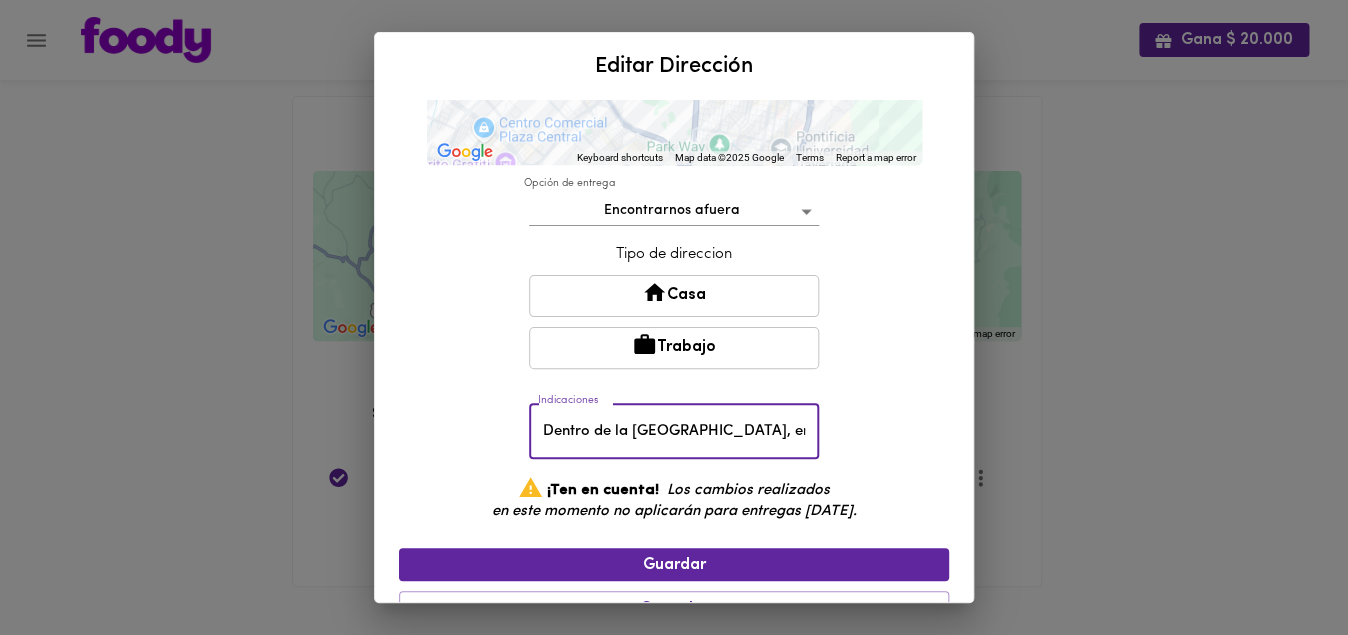 click on "Dentro de la [GEOGRAPHIC_DATA], en el Instituto de Ciencias Naturales (Ed. 425), puedes dejar a seguridad. Entrada más cerca calle 53" at bounding box center (674, 431) 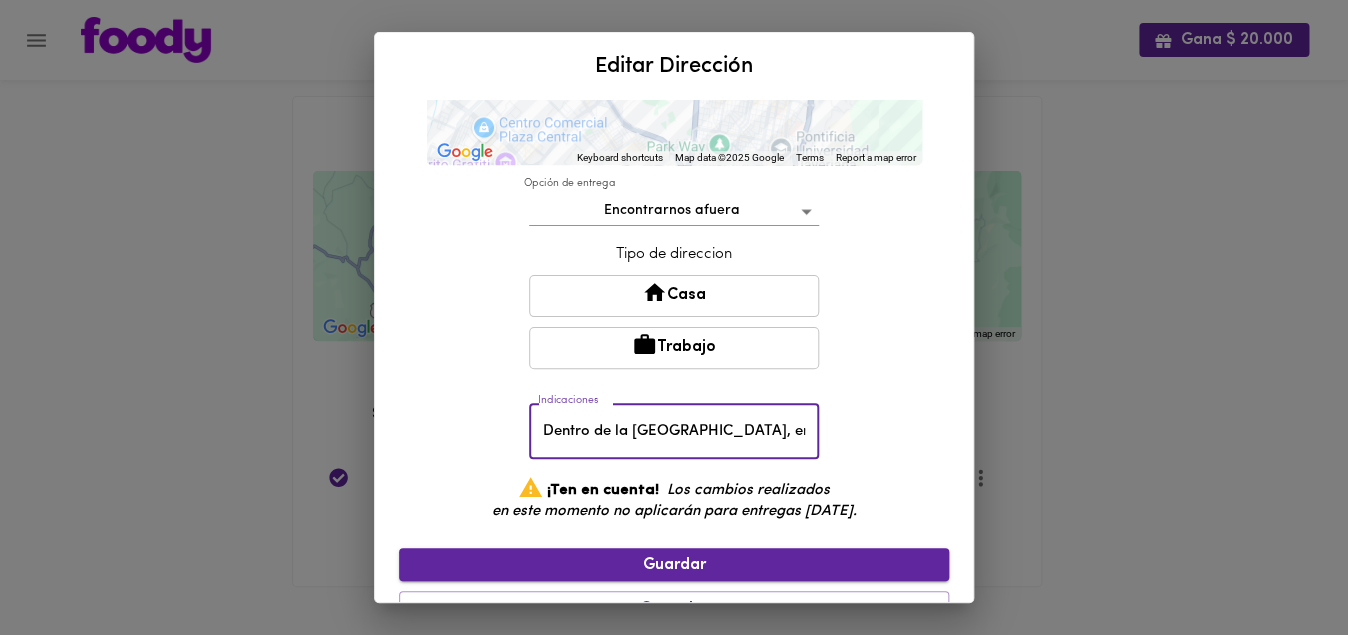 click on "Guardar" at bounding box center (674, 565) 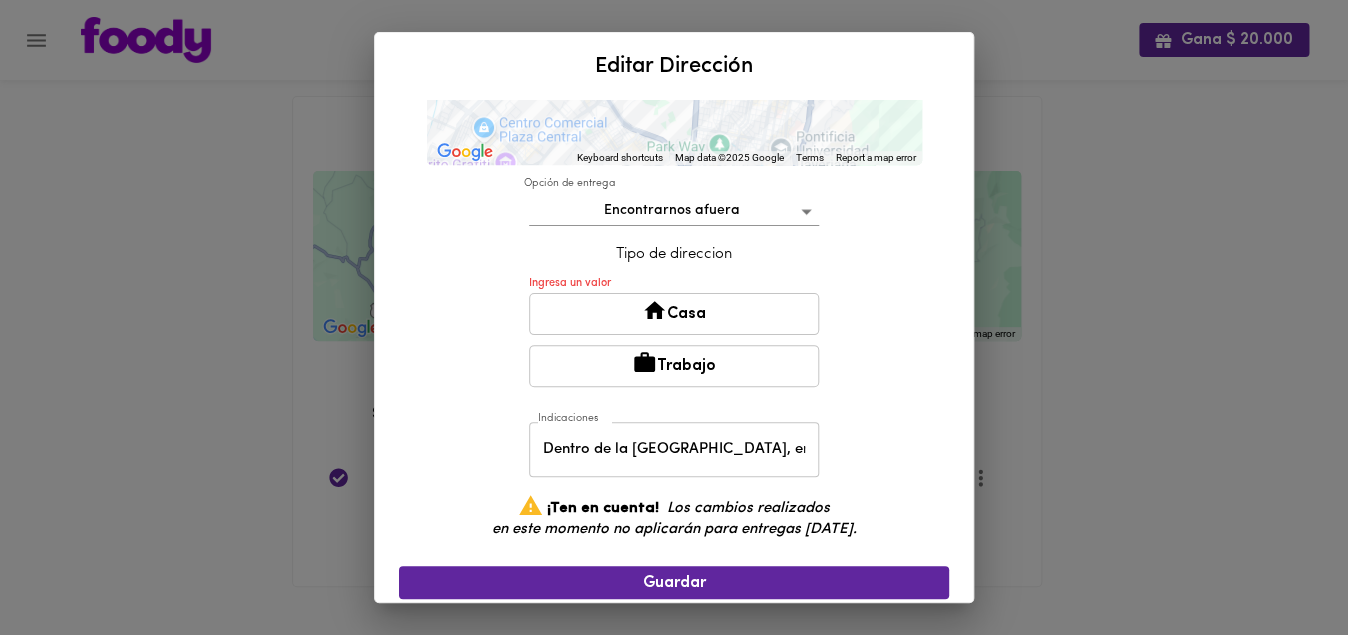 click on "Trabajo" at bounding box center [674, 366] 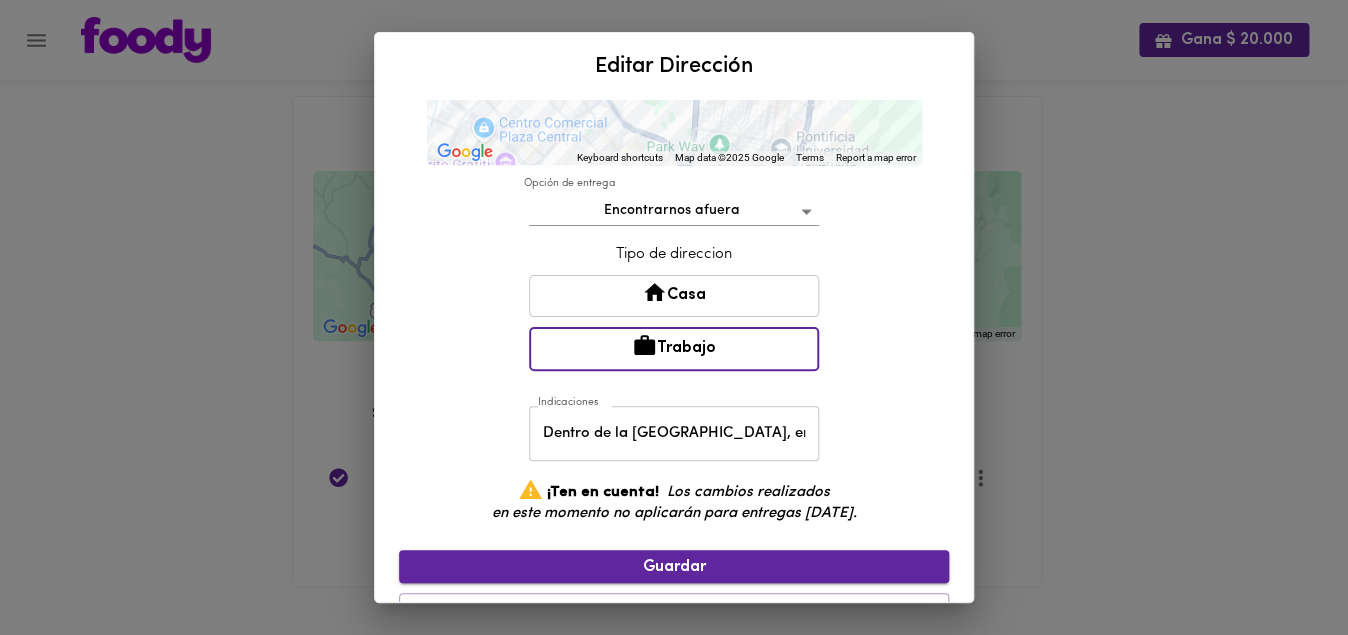 click on "Guardar" at bounding box center [674, 567] 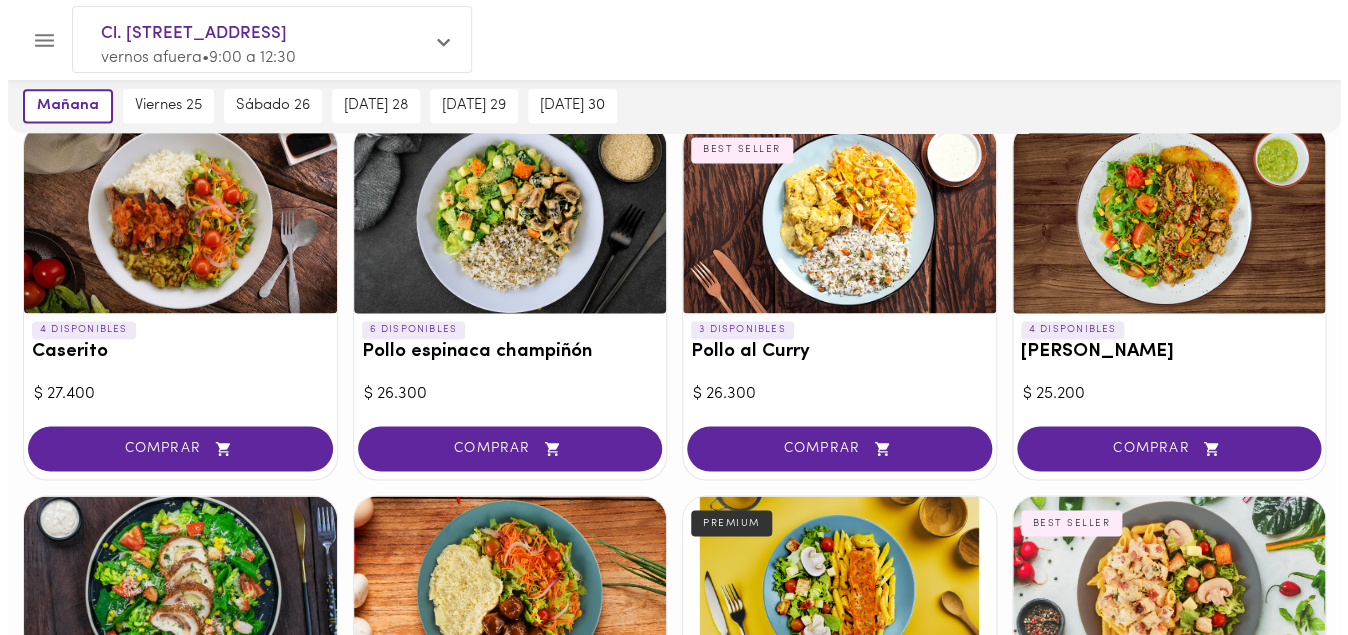 scroll, scrollTop: 894, scrollLeft: 0, axis: vertical 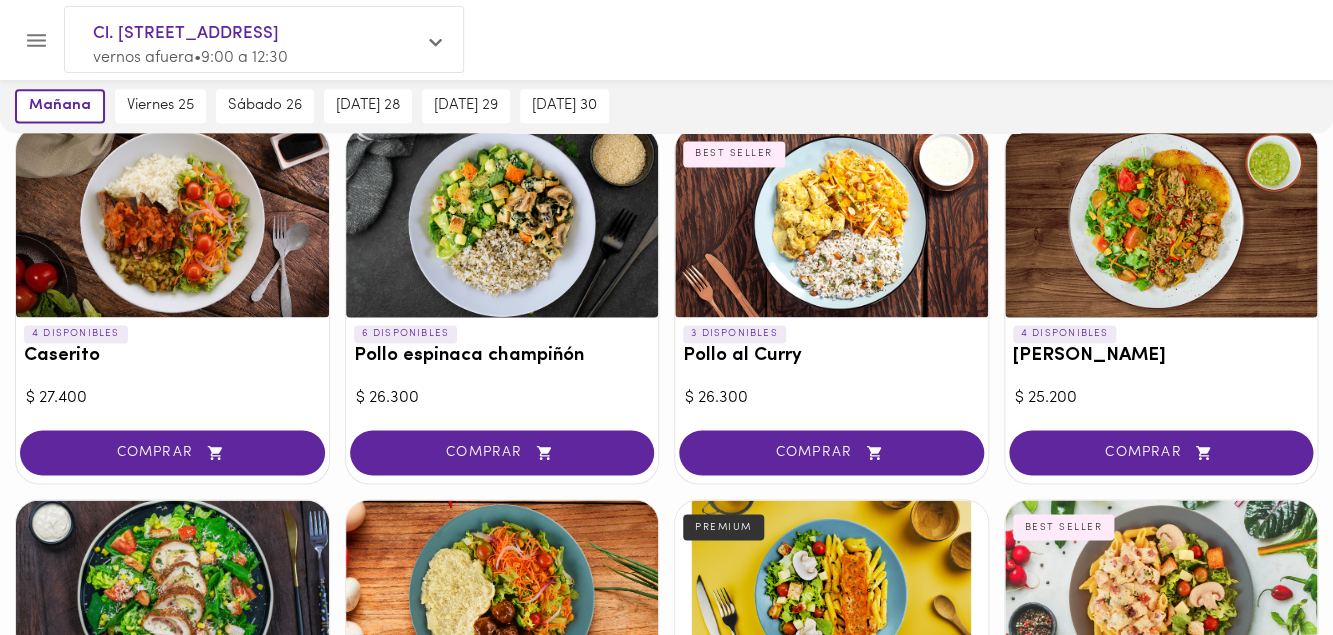 click at bounding box center [1161, 222] 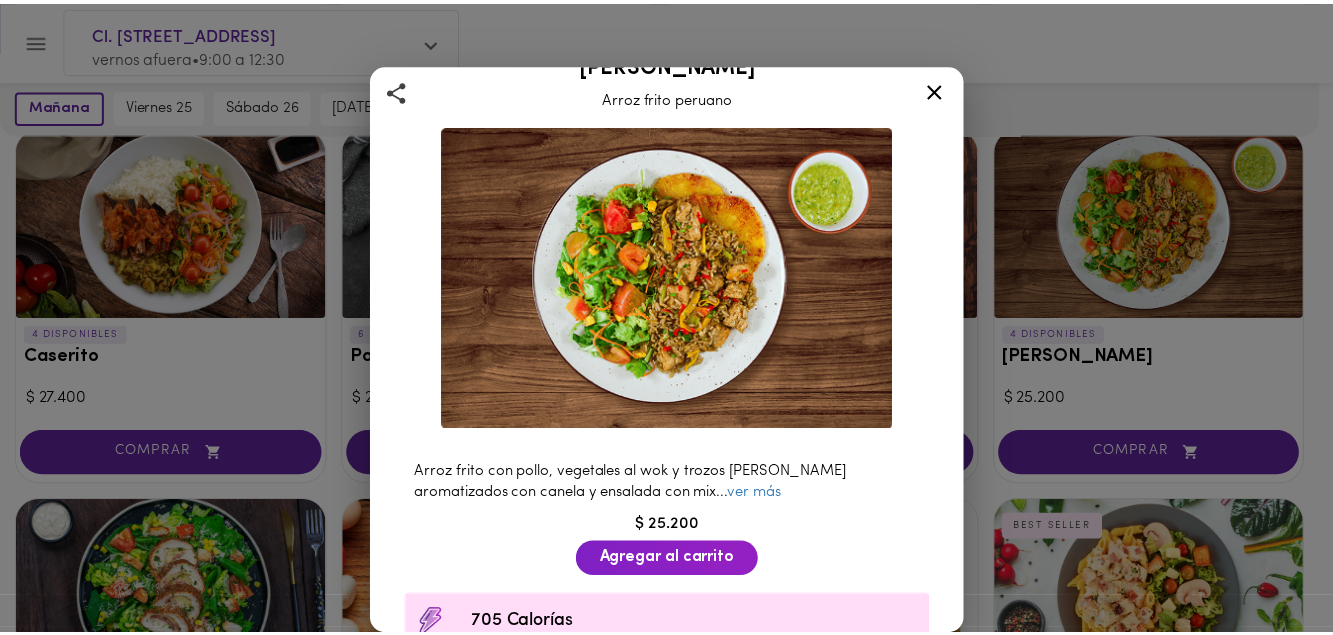 scroll, scrollTop: 44, scrollLeft: 0, axis: vertical 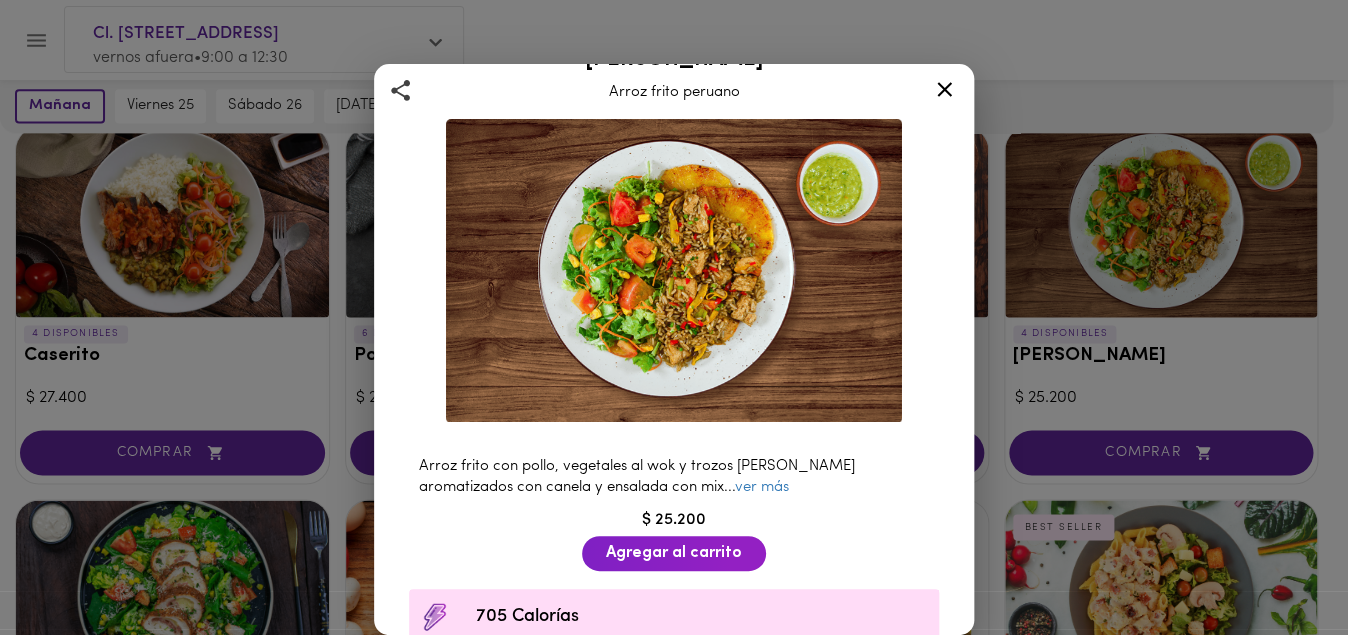 click 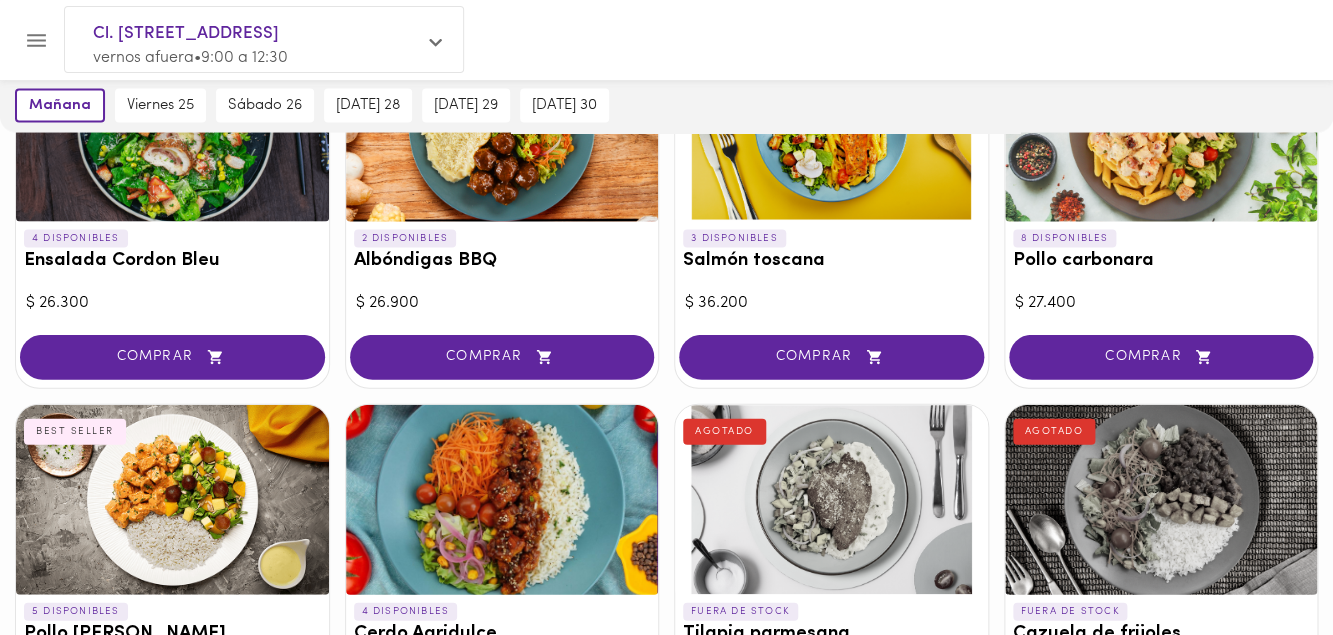 scroll, scrollTop: 1229, scrollLeft: 0, axis: vertical 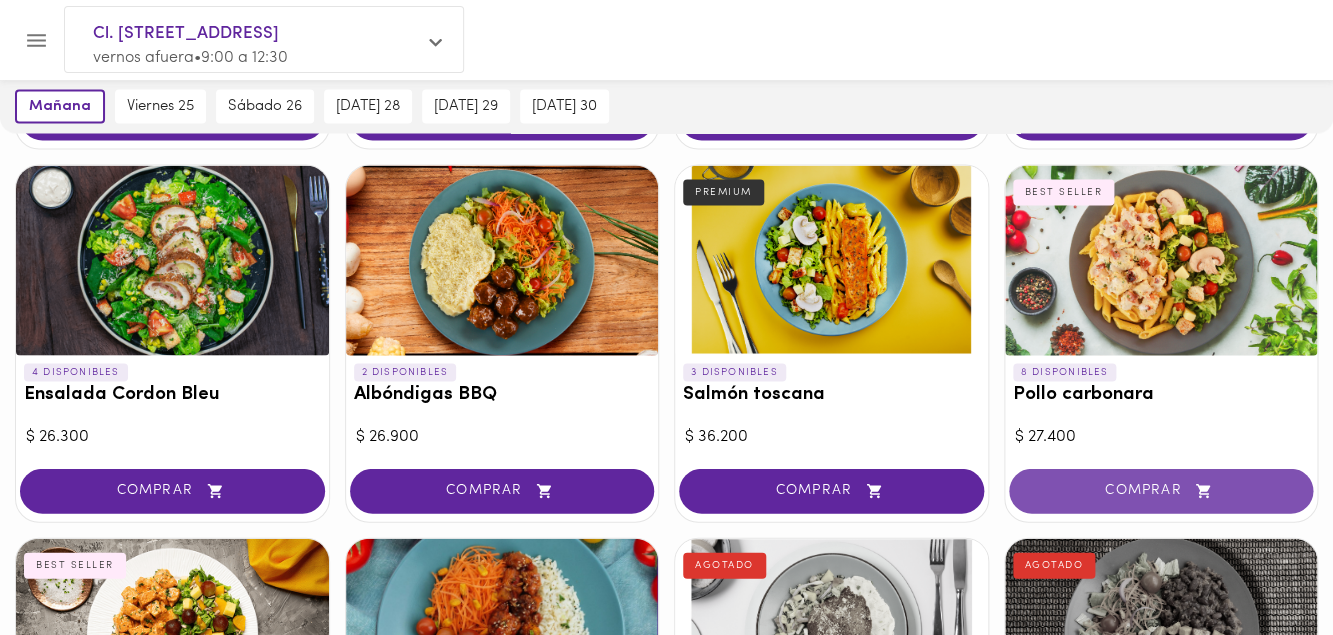 click on "COMPRAR" at bounding box center (1161, 490) 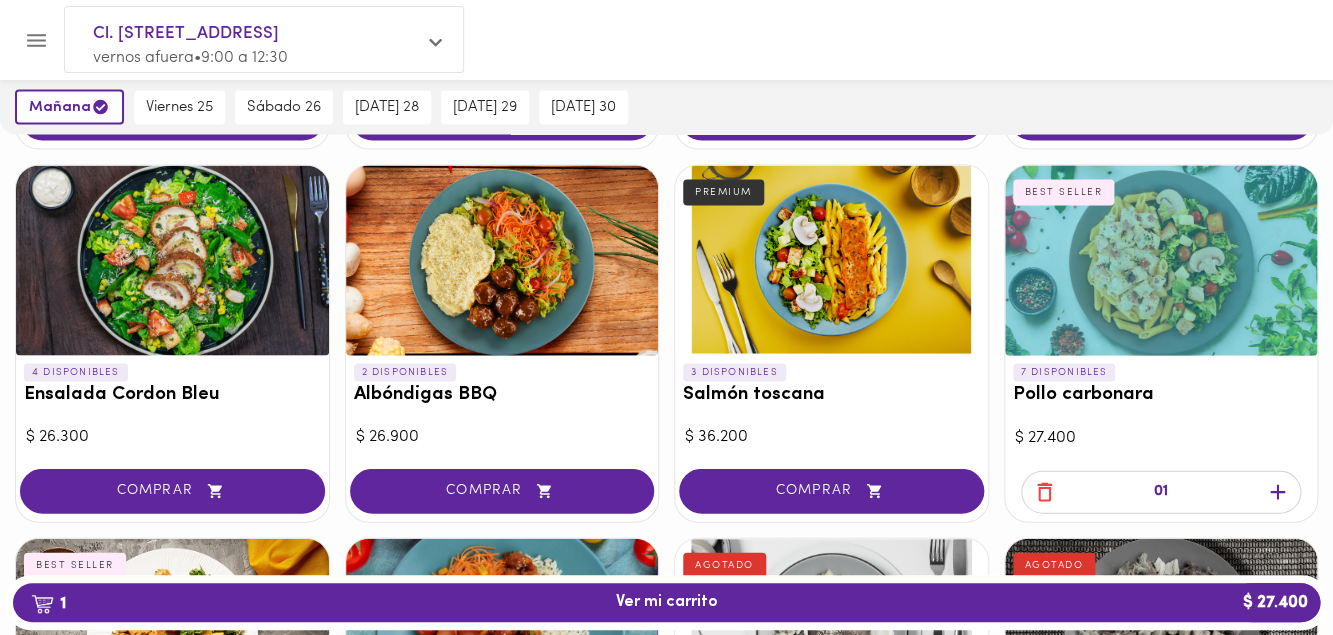 click 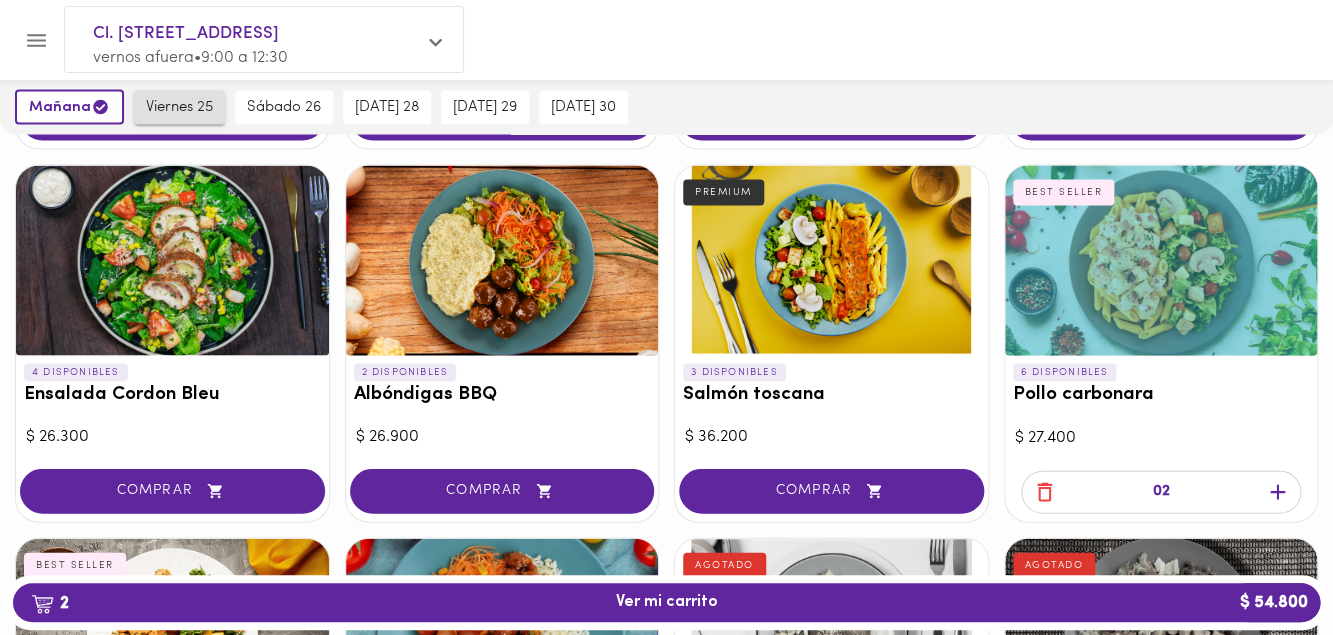 click on "viernes 25" at bounding box center [179, 107] 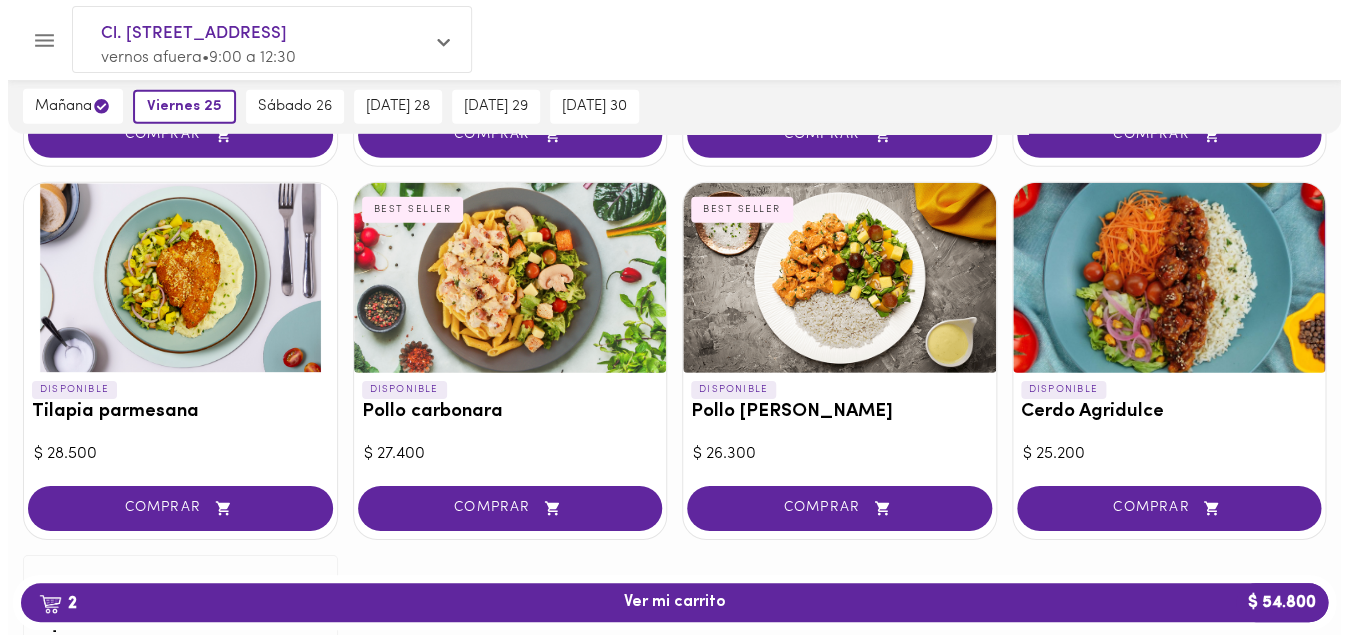 scroll, scrollTop: 1963, scrollLeft: 0, axis: vertical 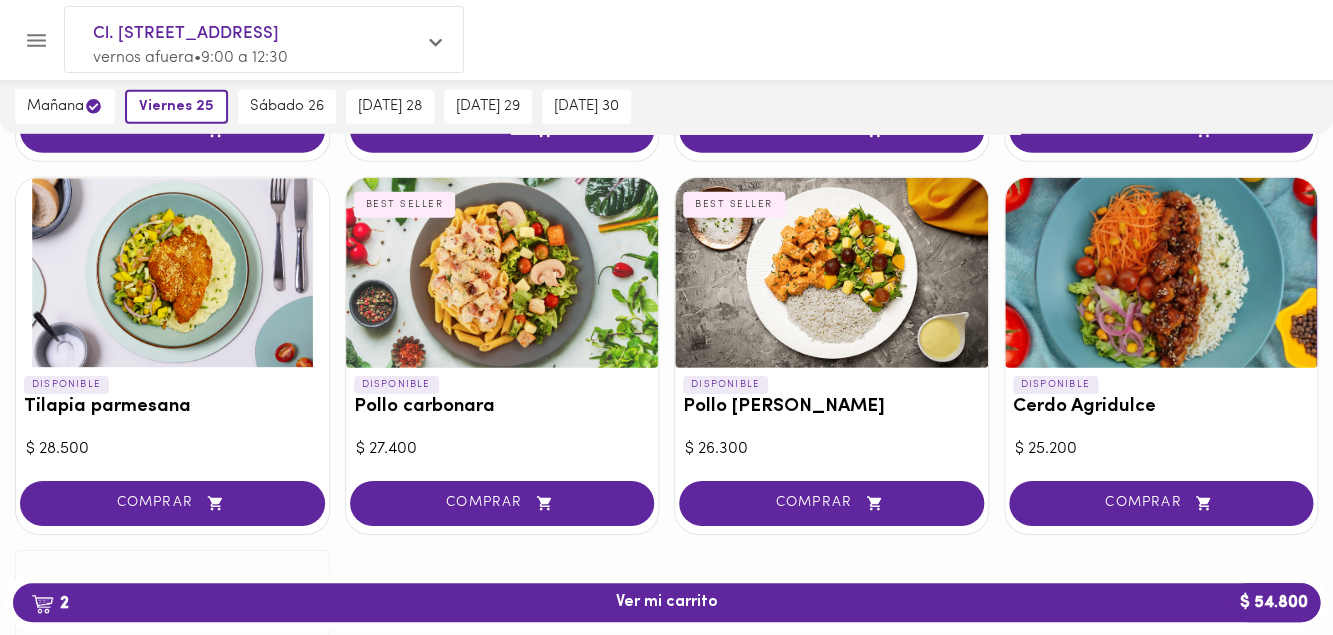 click on "Tilapia parmesana" at bounding box center [172, 407] 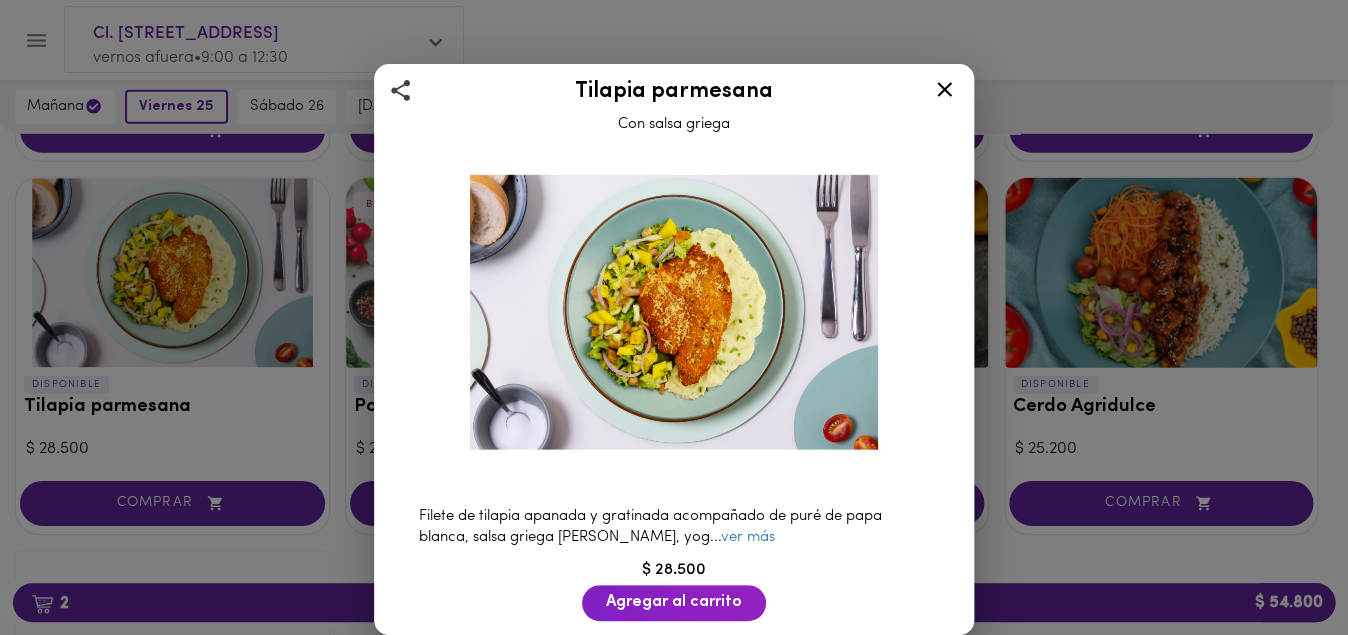 scroll, scrollTop: 14, scrollLeft: 0, axis: vertical 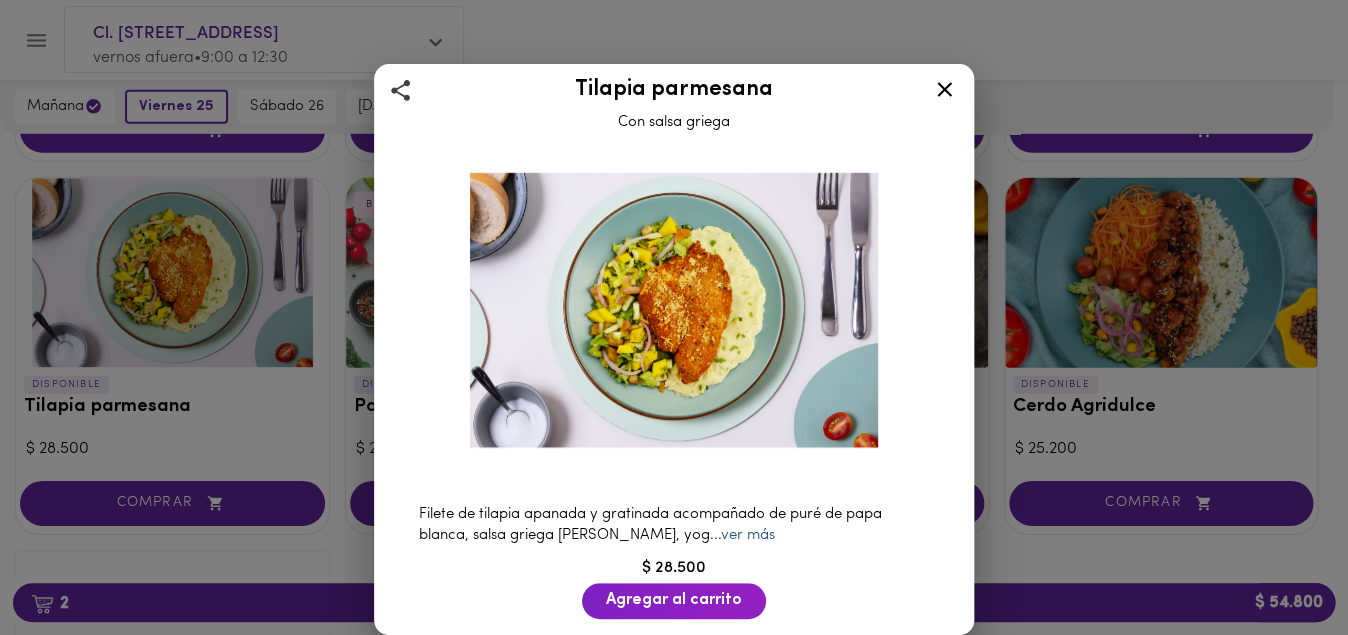 click on "ver más" at bounding box center [748, 535] 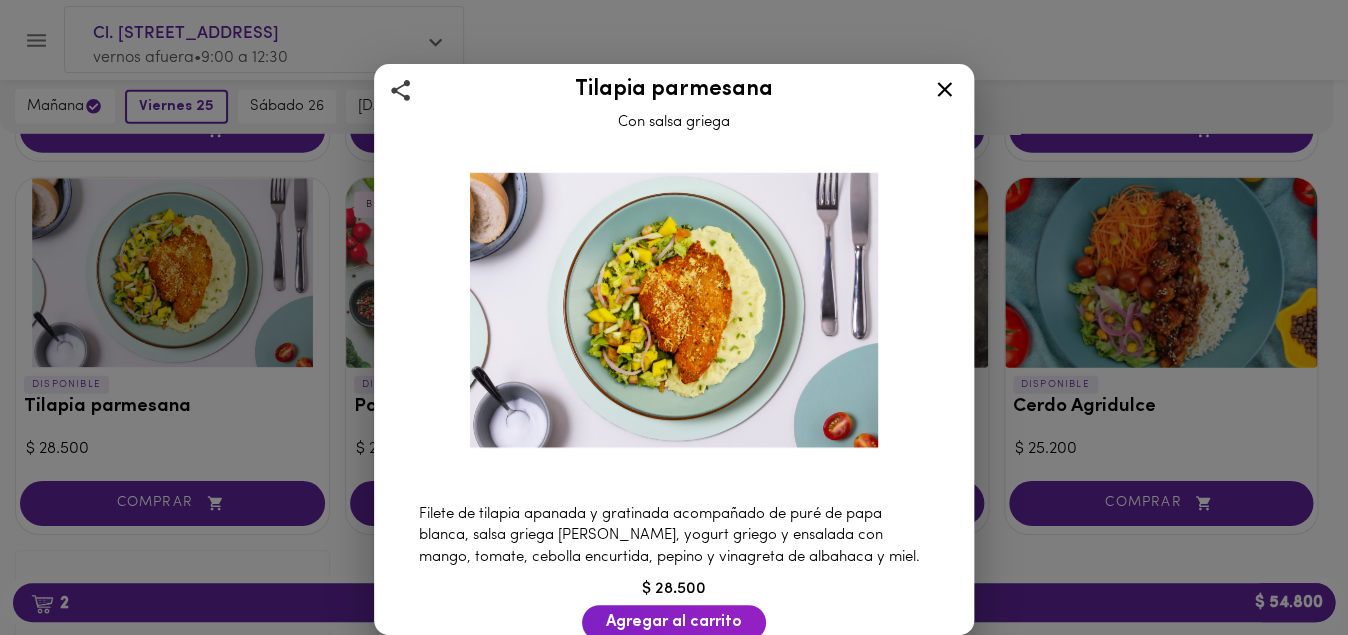 click 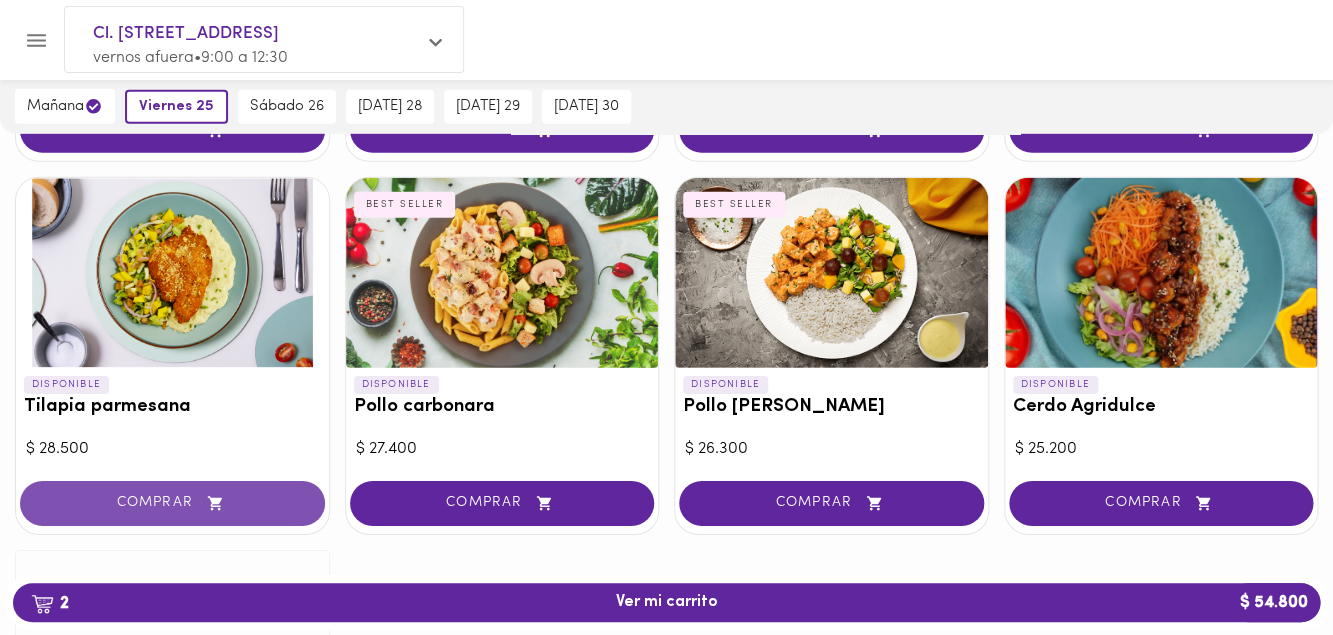click 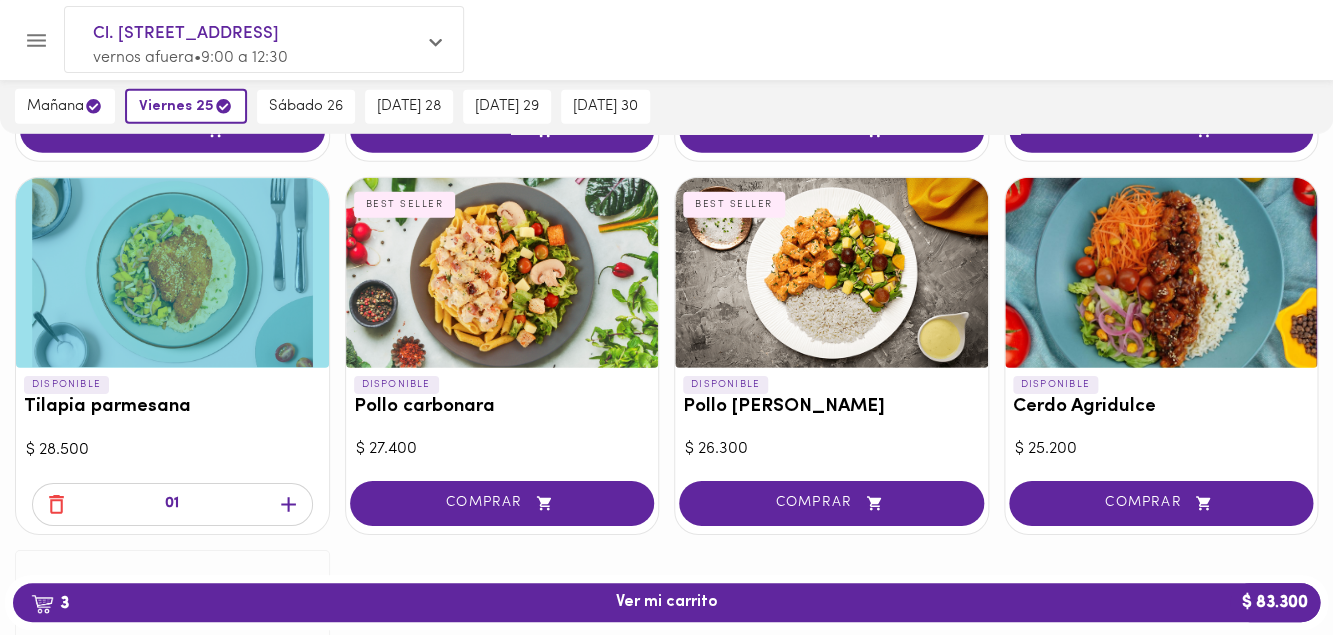 click 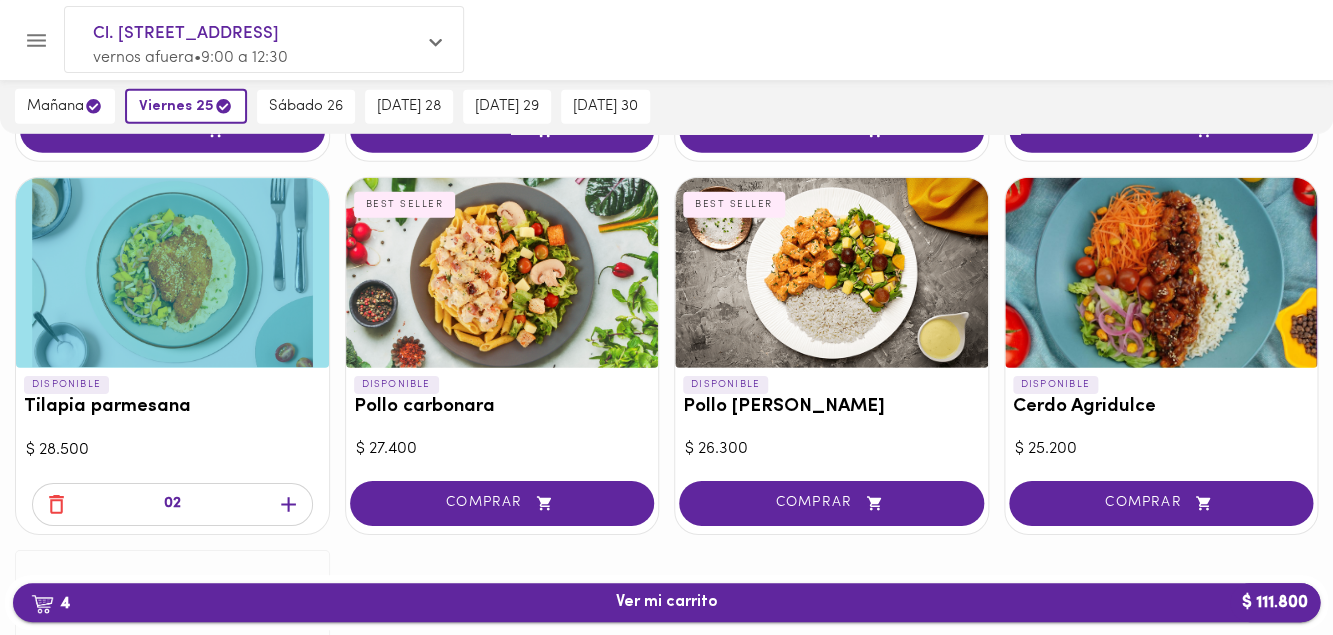 click on "4 Ver mi carrito $ 111.800" at bounding box center (666, 602) 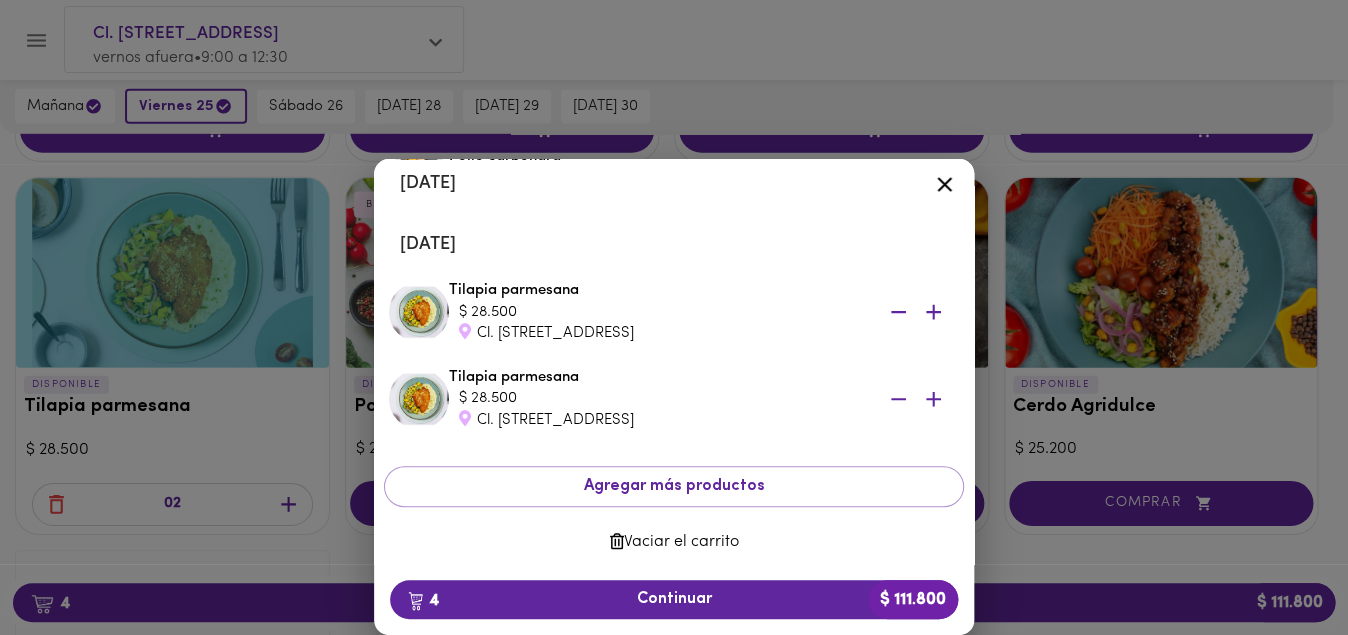 scroll, scrollTop: 237, scrollLeft: 0, axis: vertical 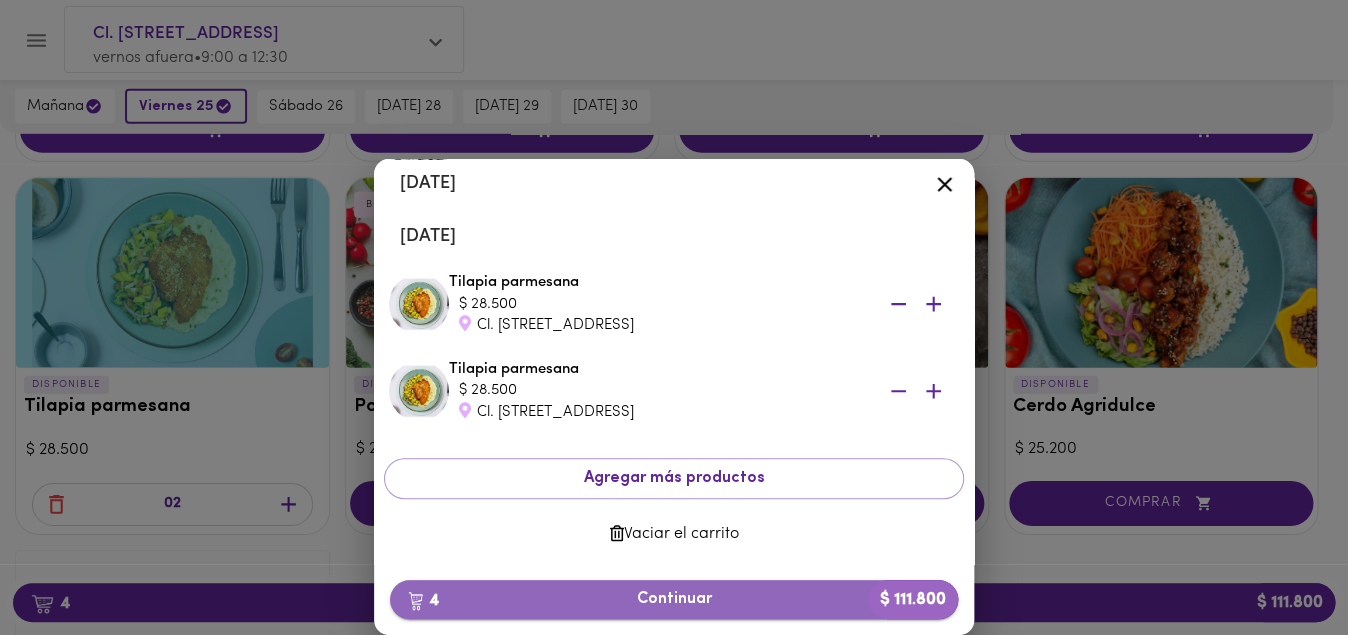 click on "4 Continuar $ 111.800" at bounding box center (674, 599) 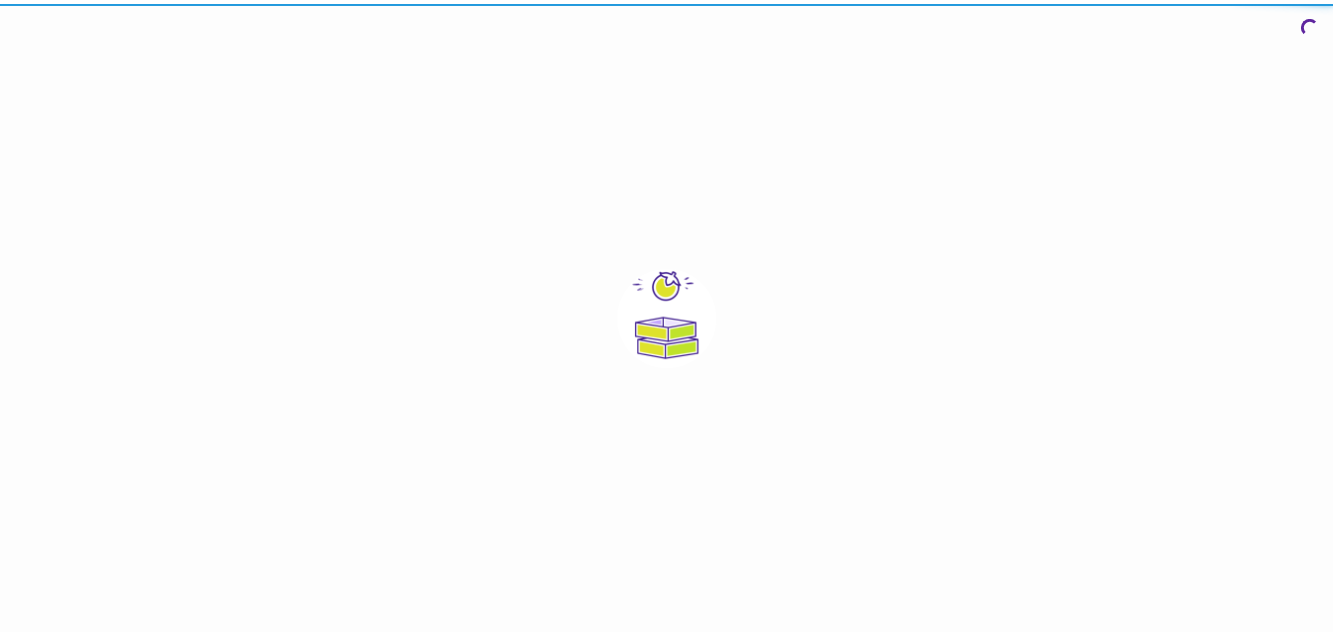 scroll, scrollTop: 0, scrollLeft: 0, axis: both 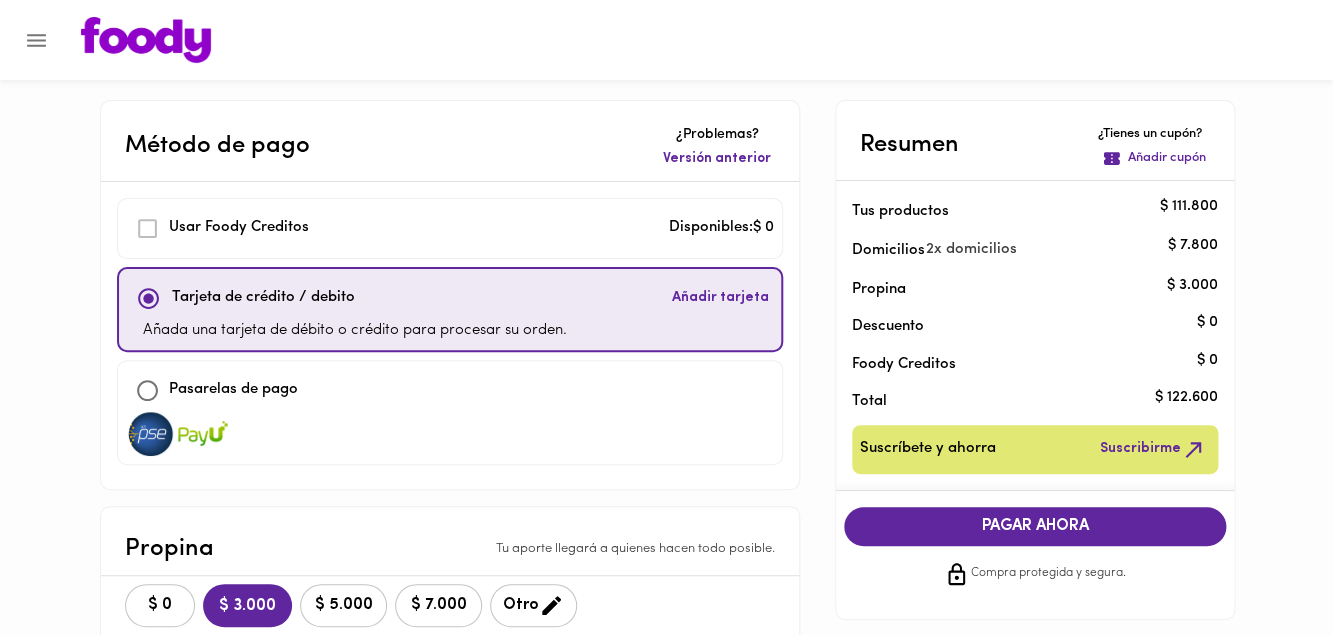 click on "Pasarelas de pago" at bounding box center [450, 390] 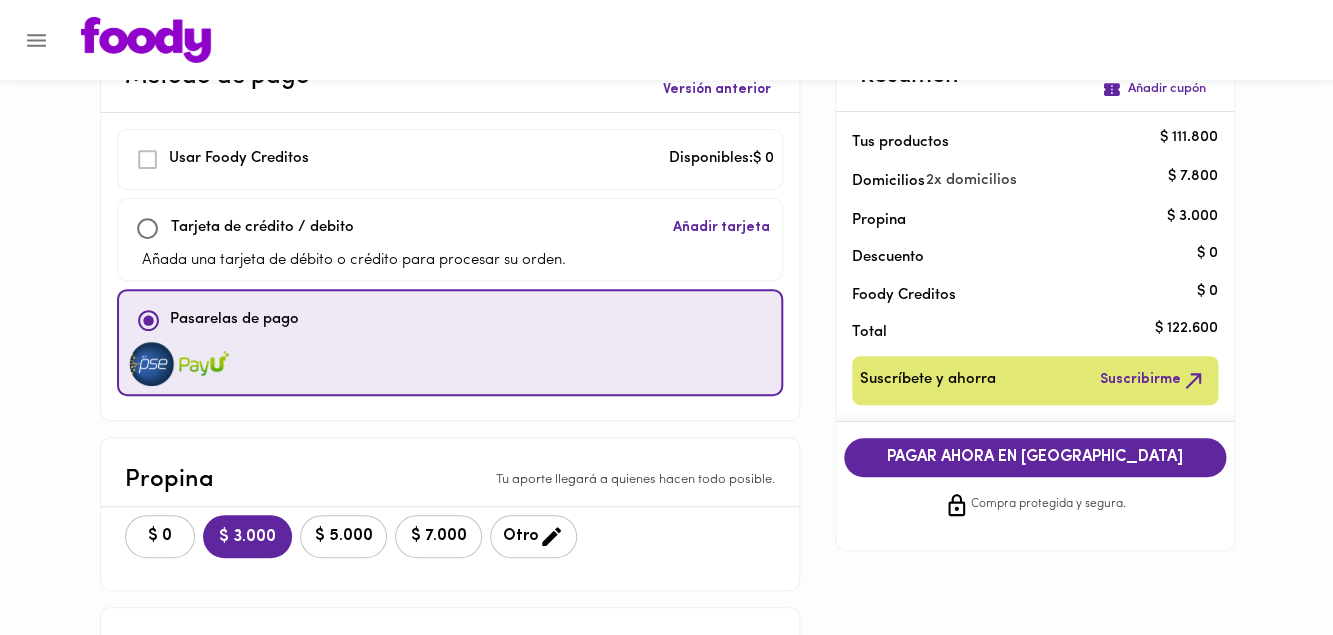scroll, scrollTop: 71, scrollLeft: 0, axis: vertical 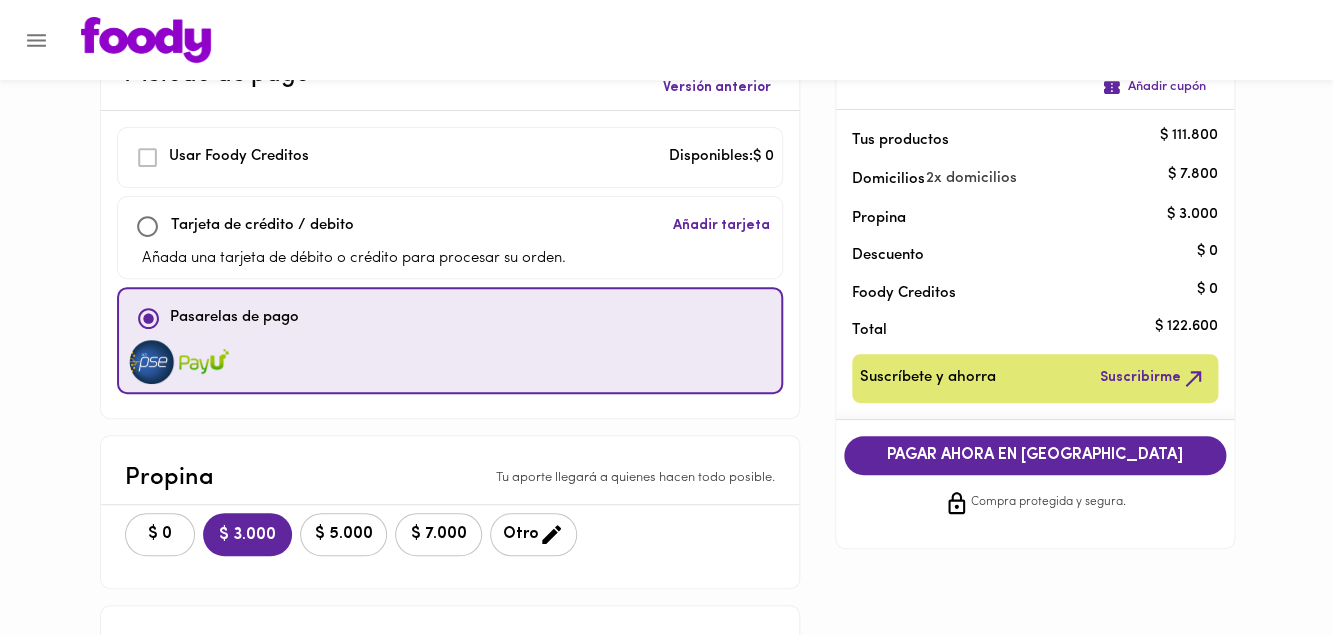 click on "Otro" at bounding box center [533, 534] 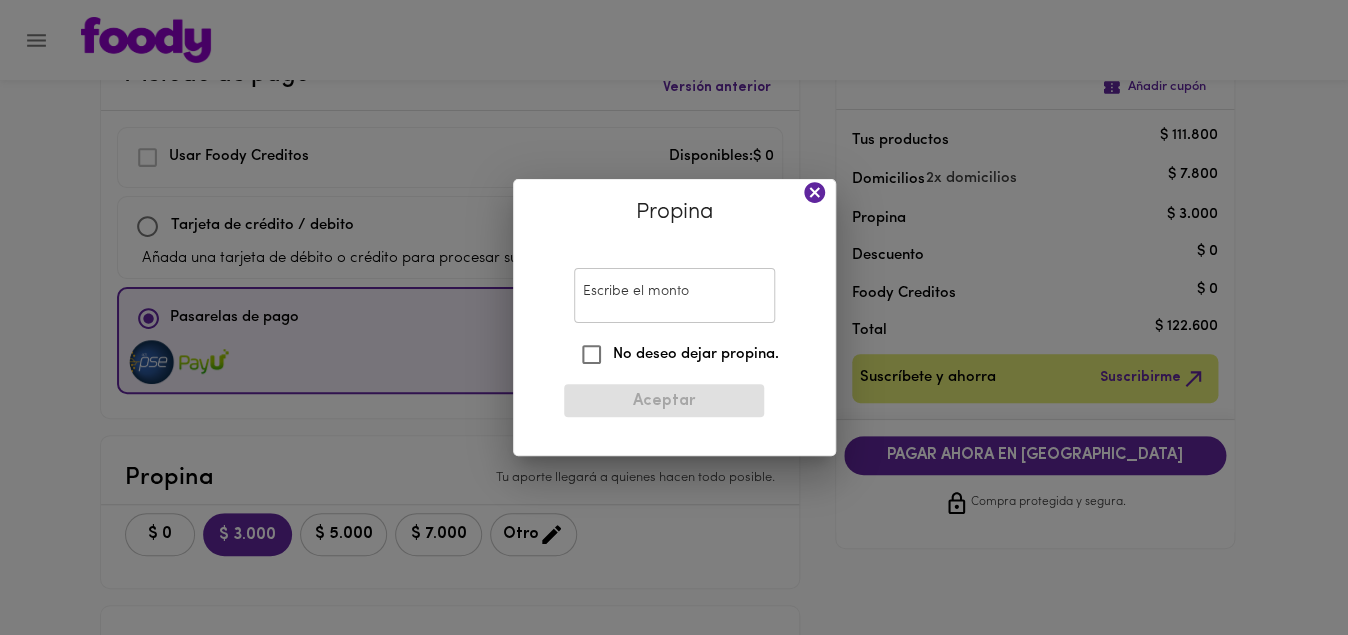 click on "Escribe el monto" at bounding box center [674, 295] 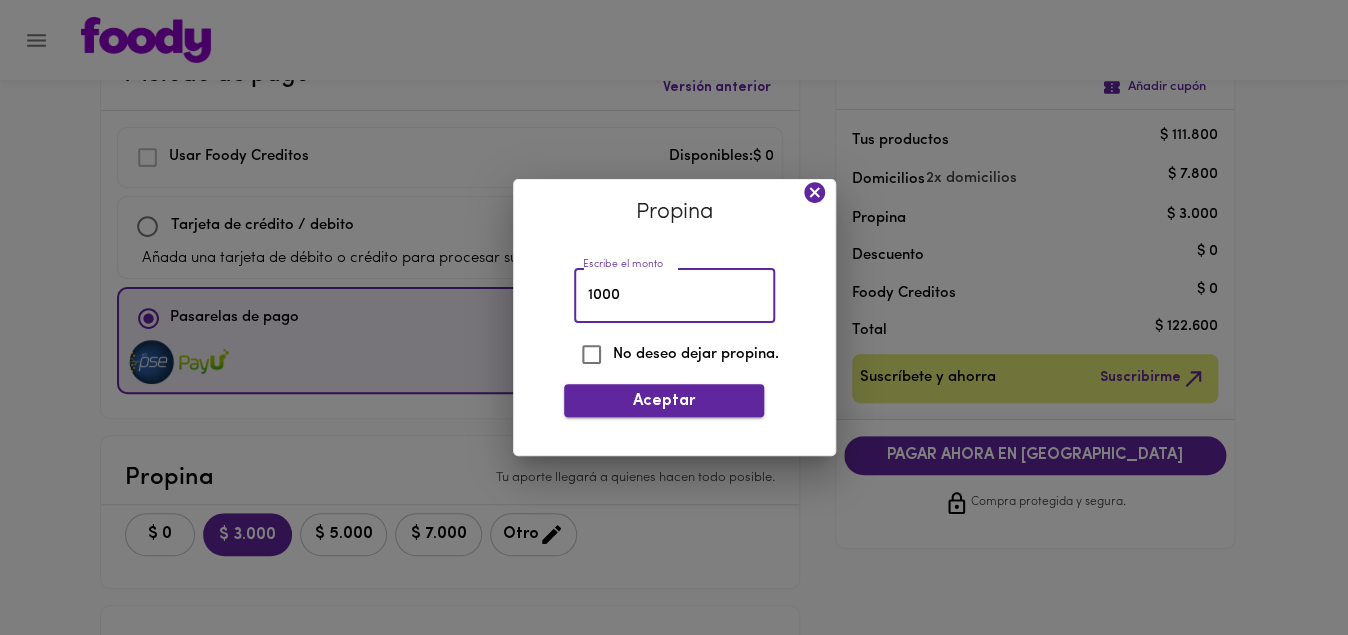 type on "1000" 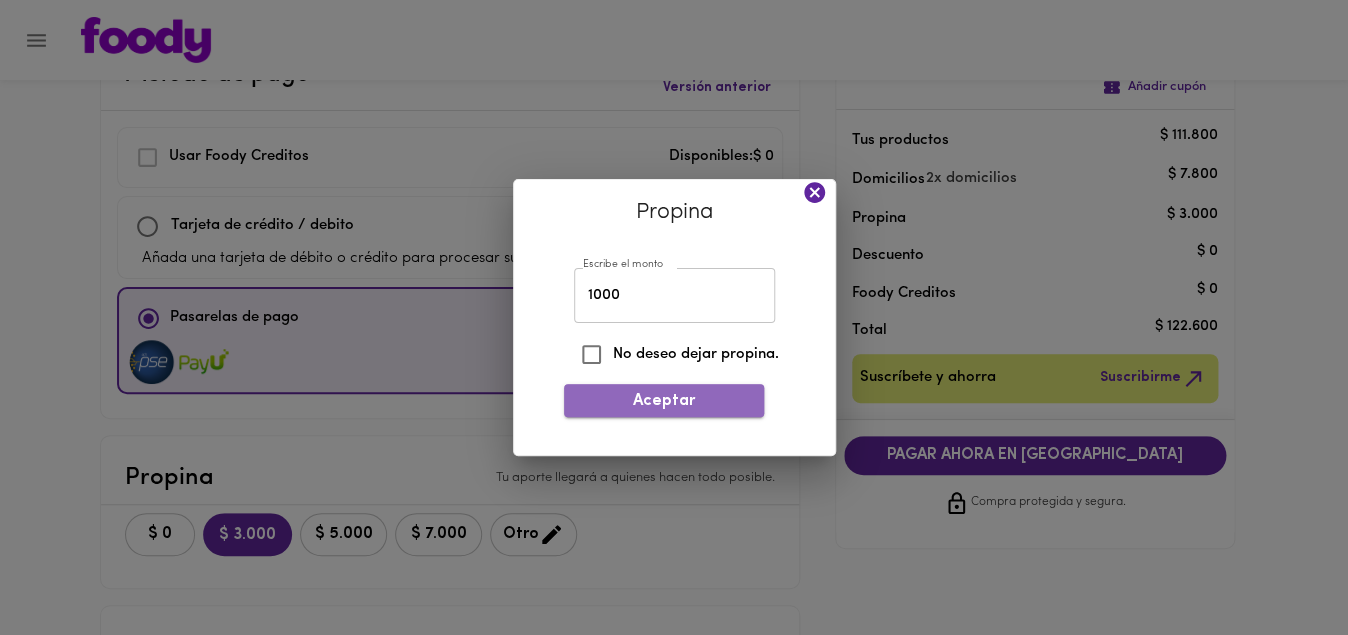 click on "Aceptar" at bounding box center (664, 401) 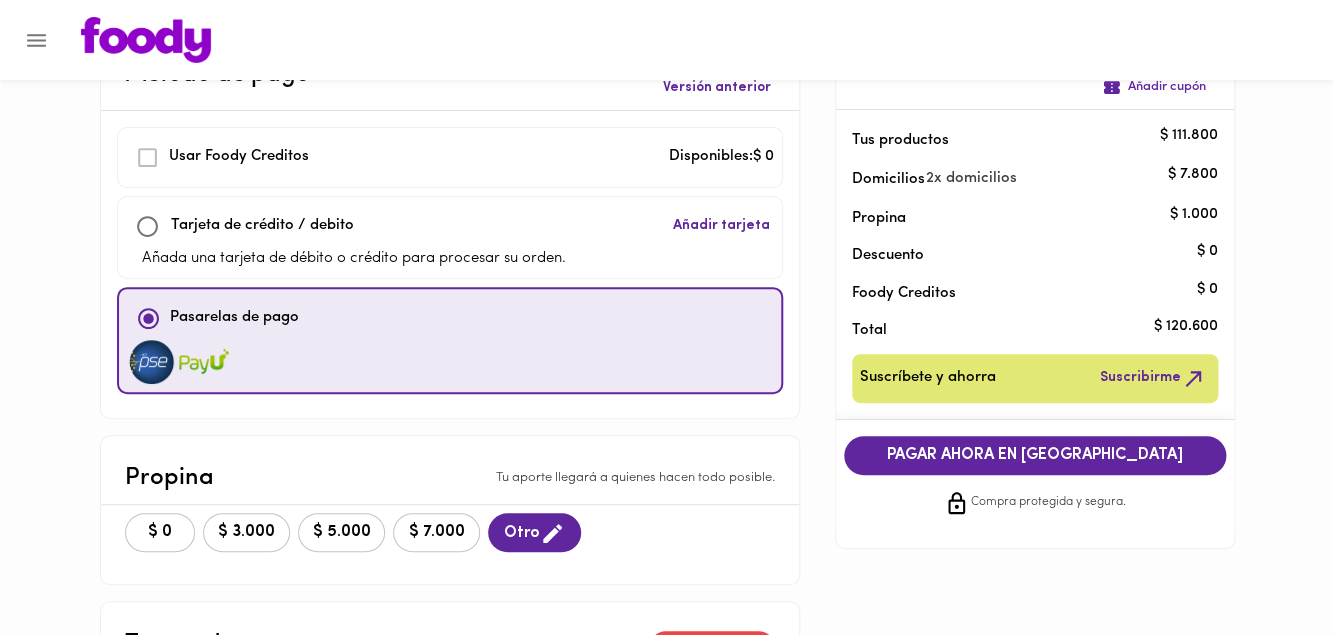 scroll, scrollTop: 83, scrollLeft: 0, axis: vertical 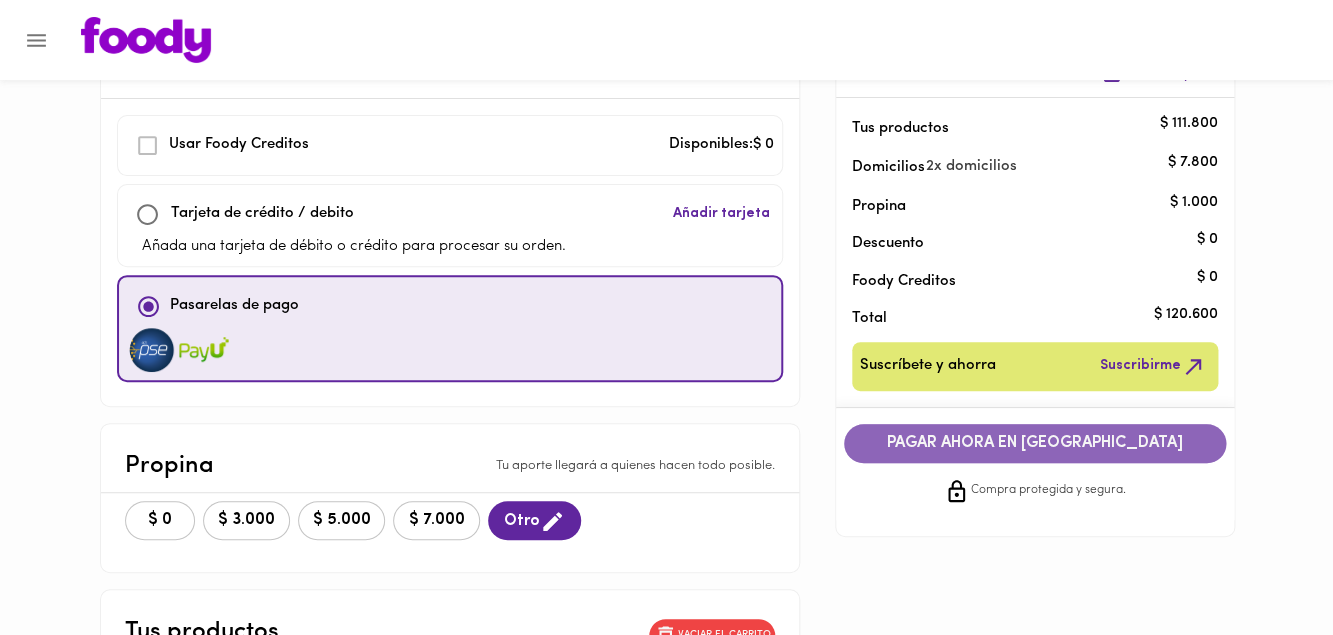 click on "PAGAR AHORA EN [GEOGRAPHIC_DATA]" at bounding box center (1035, 443) 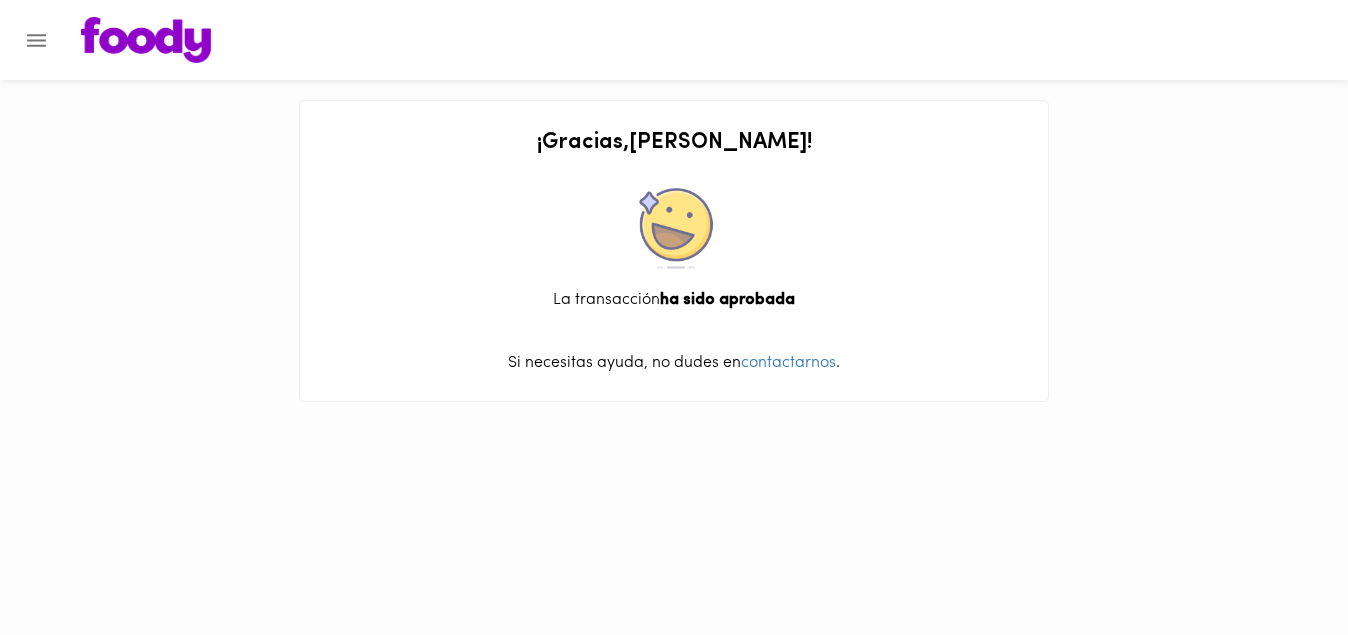 scroll, scrollTop: 0, scrollLeft: 0, axis: both 